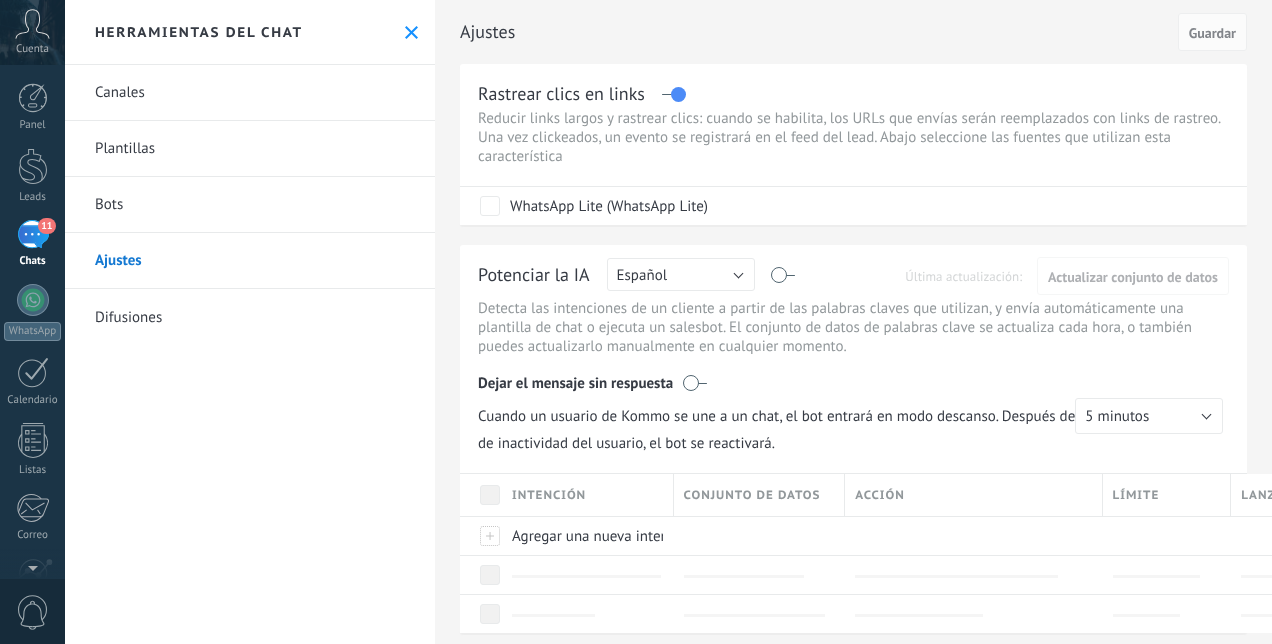 scroll, scrollTop: 0, scrollLeft: 0, axis: both 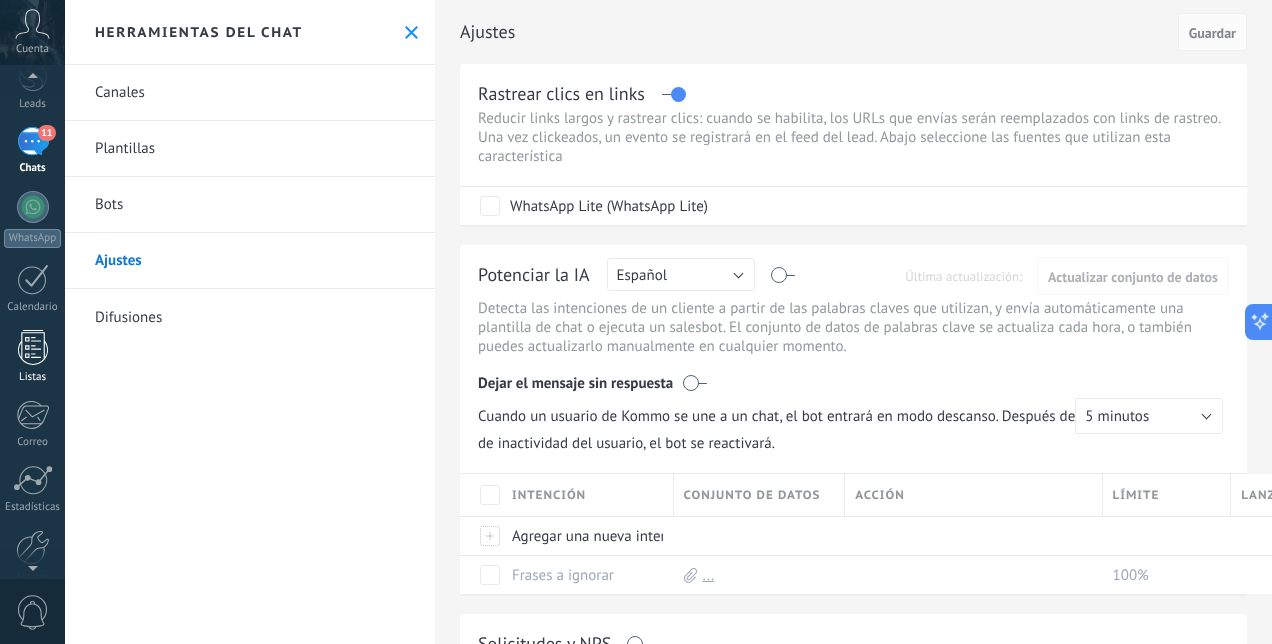 click at bounding box center [33, 347] 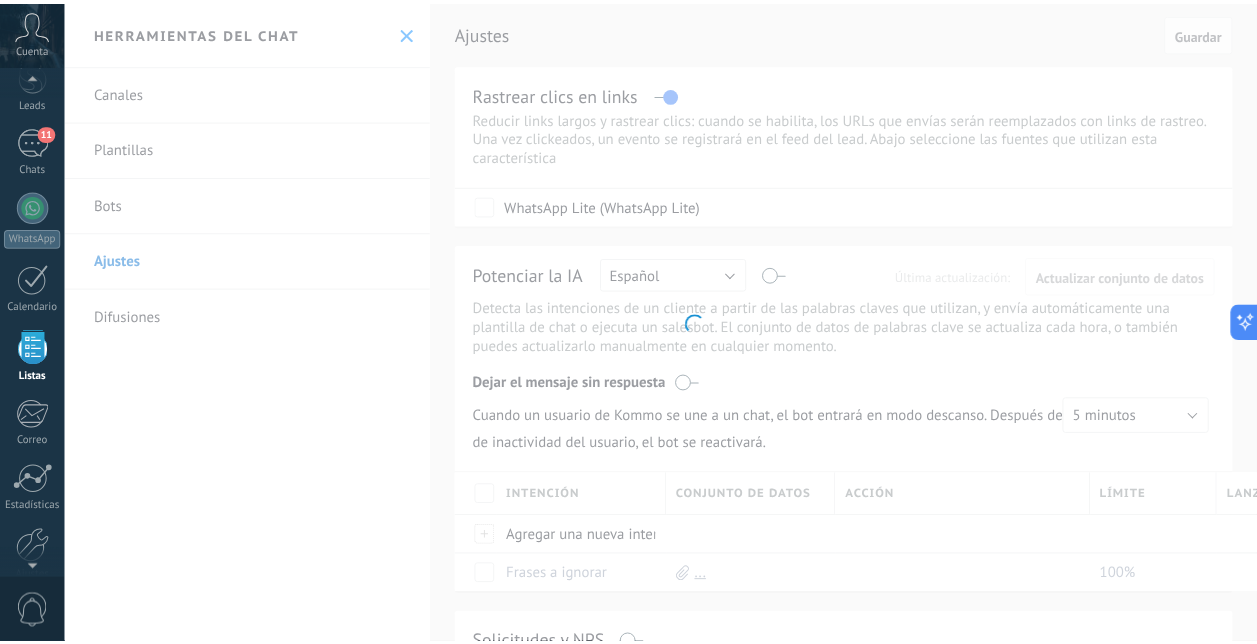 scroll, scrollTop: 39, scrollLeft: 0, axis: vertical 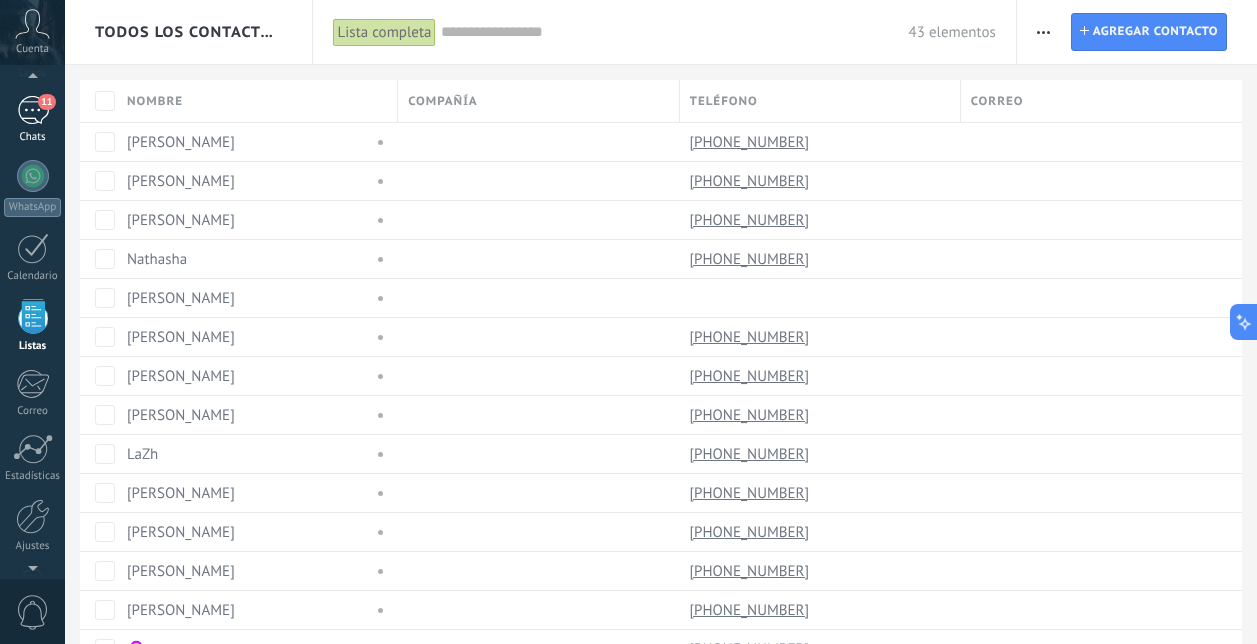 click on "11" at bounding box center [33, 110] 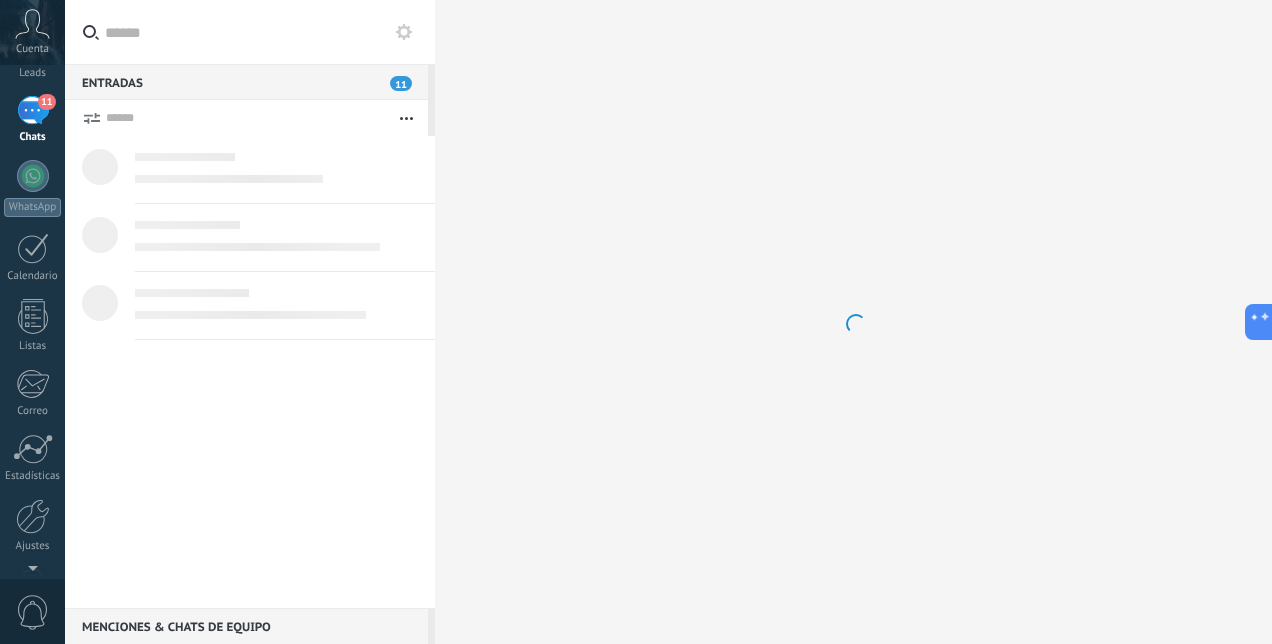 scroll, scrollTop: 0, scrollLeft: 0, axis: both 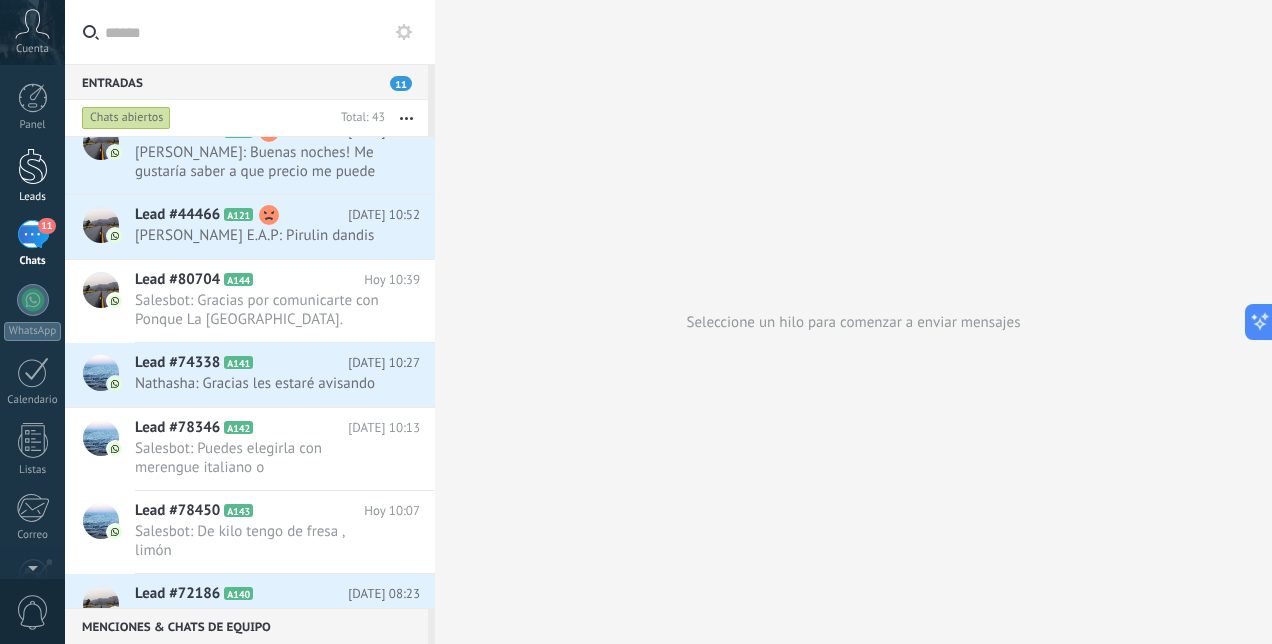 click at bounding box center [33, 166] 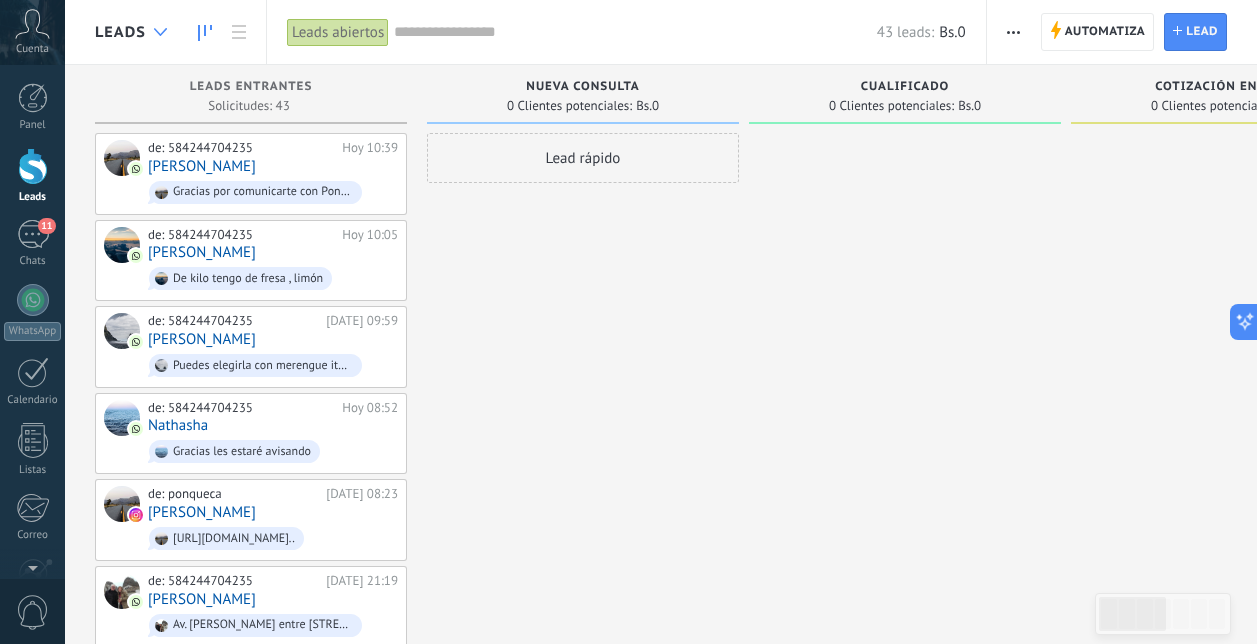 click 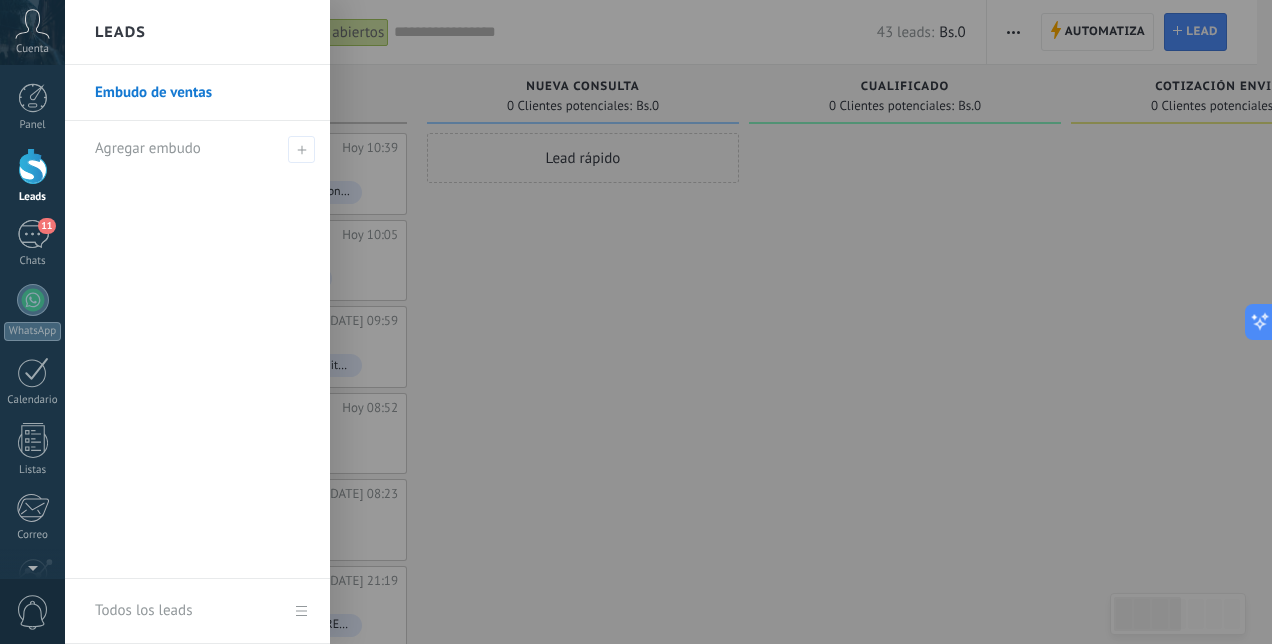 click at bounding box center (701, 322) 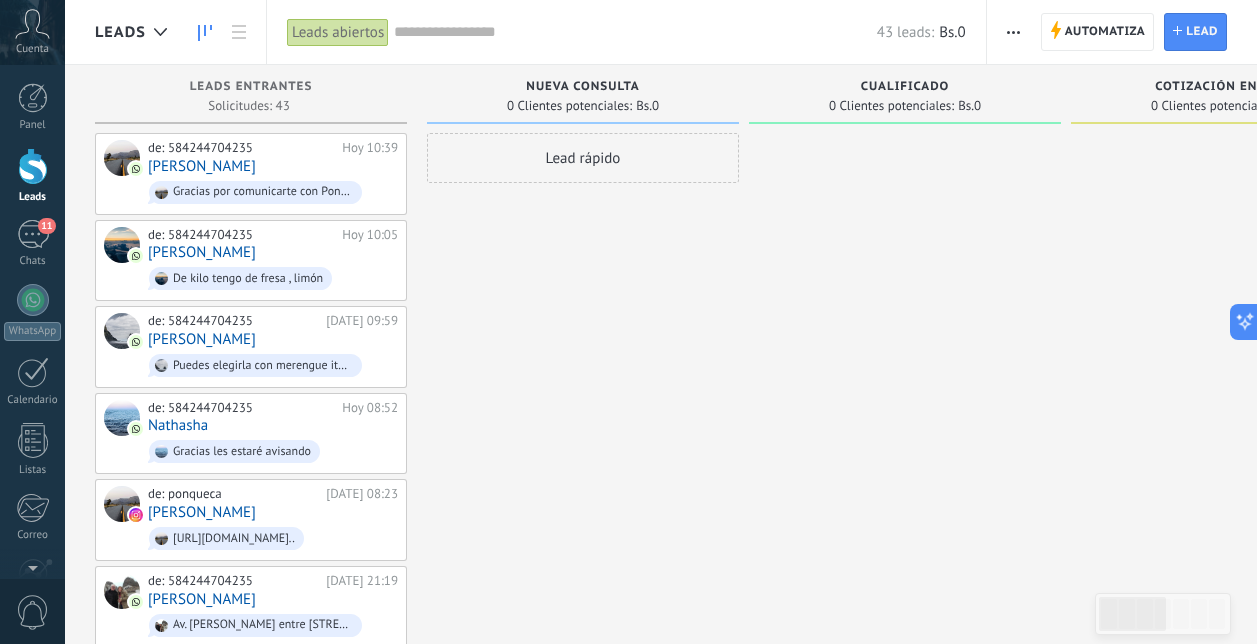 click on "Cotización enviada" at bounding box center [1227, 87] 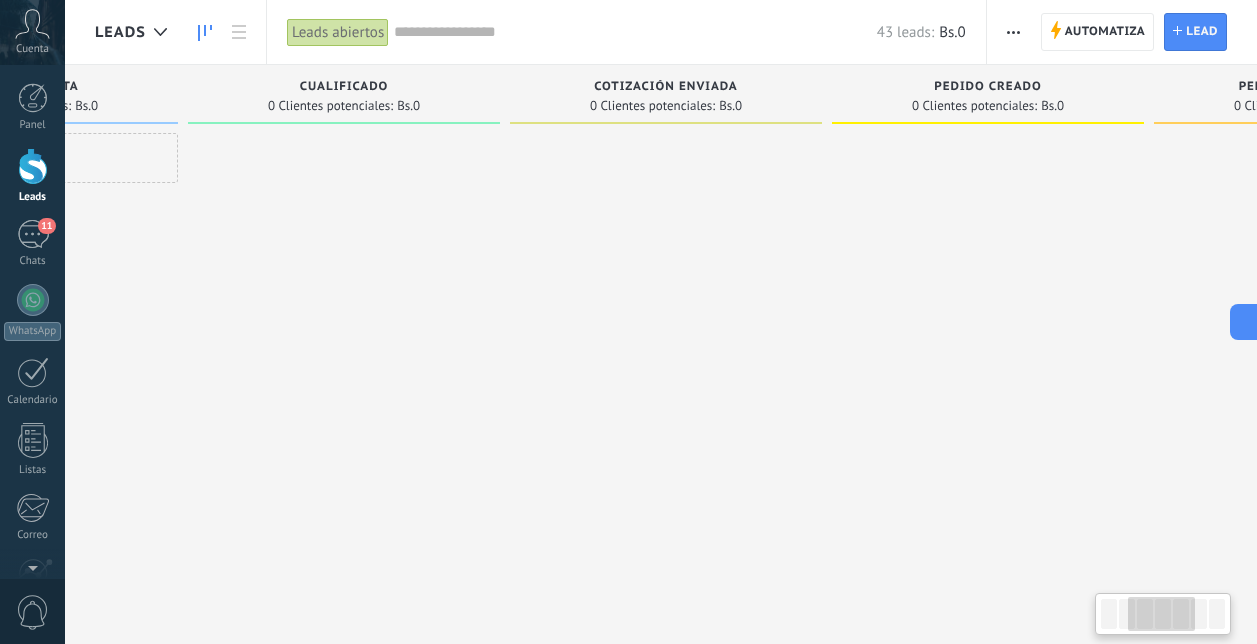scroll, scrollTop: 0, scrollLeft: 711, axis: horizontal 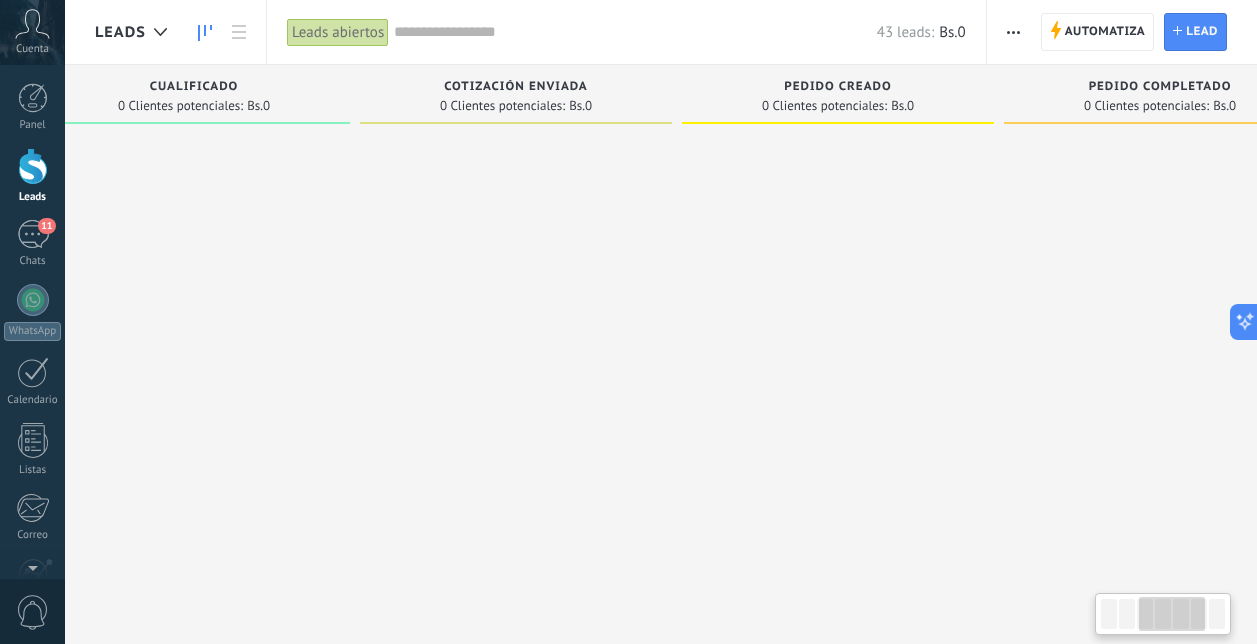 drag, startPoint x: 1153, startPoint y: 94, endPoint x: 442, endPoint y: 104, distance: 711.0703 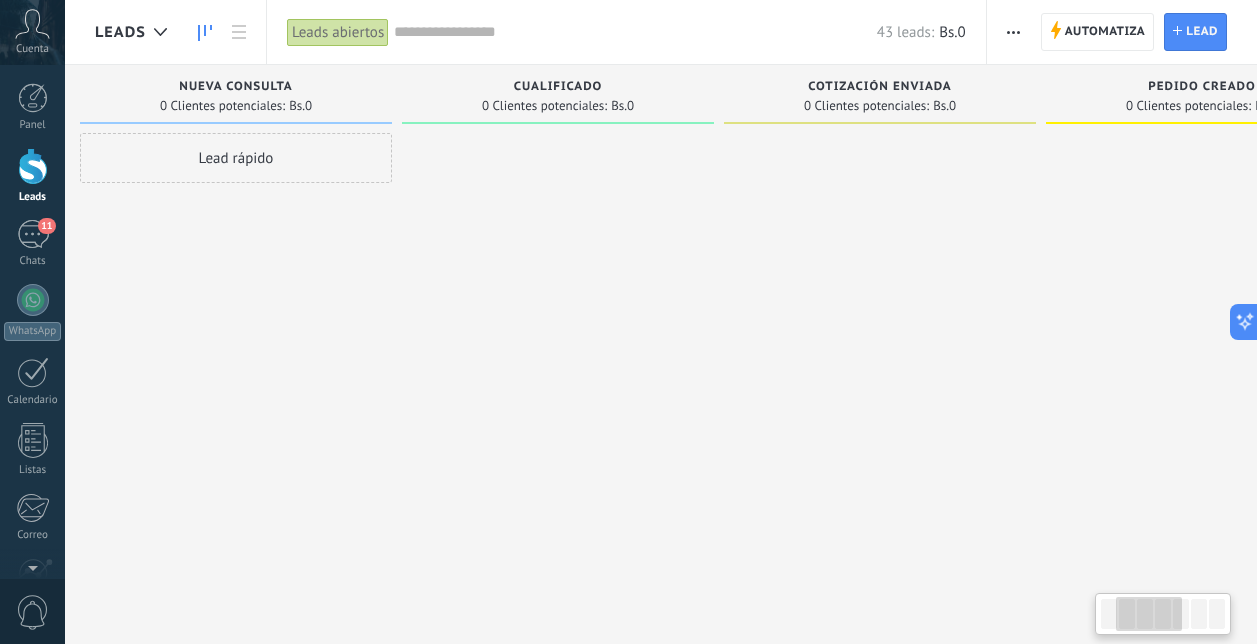 scroll, scrollTop: 0, scrollLeft: 275, axis: horizontal 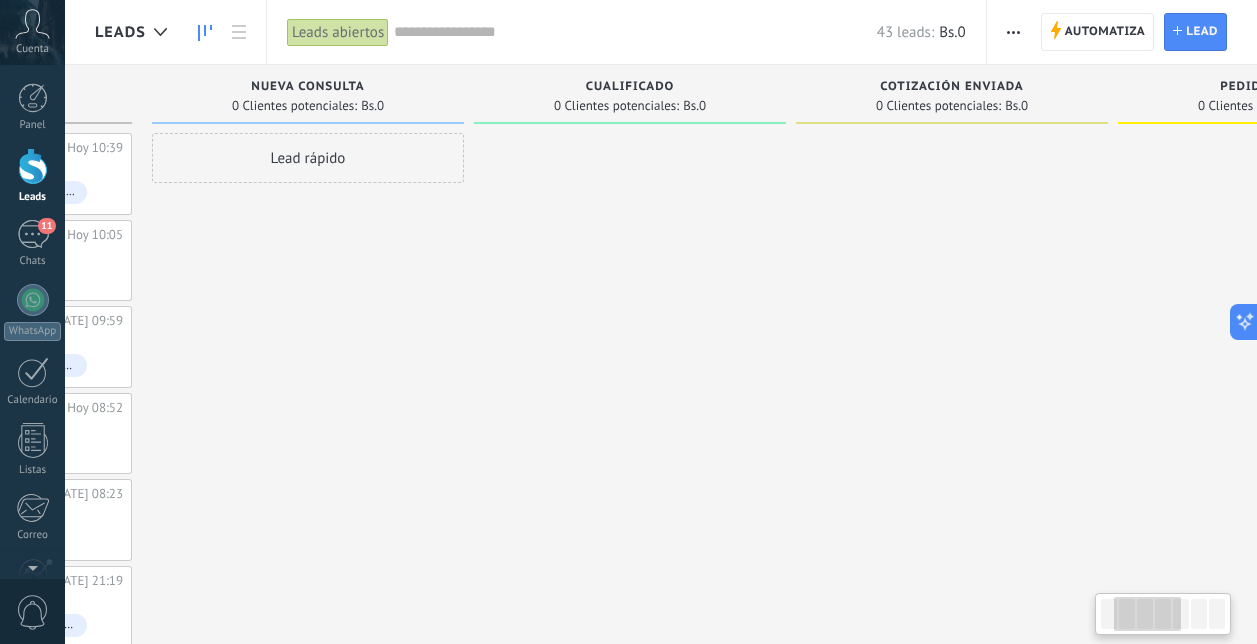 drag, startPoint x: 932, startPoint y: 93, endPoint x: 1275, endPoint y: 88, distance: 343.03644 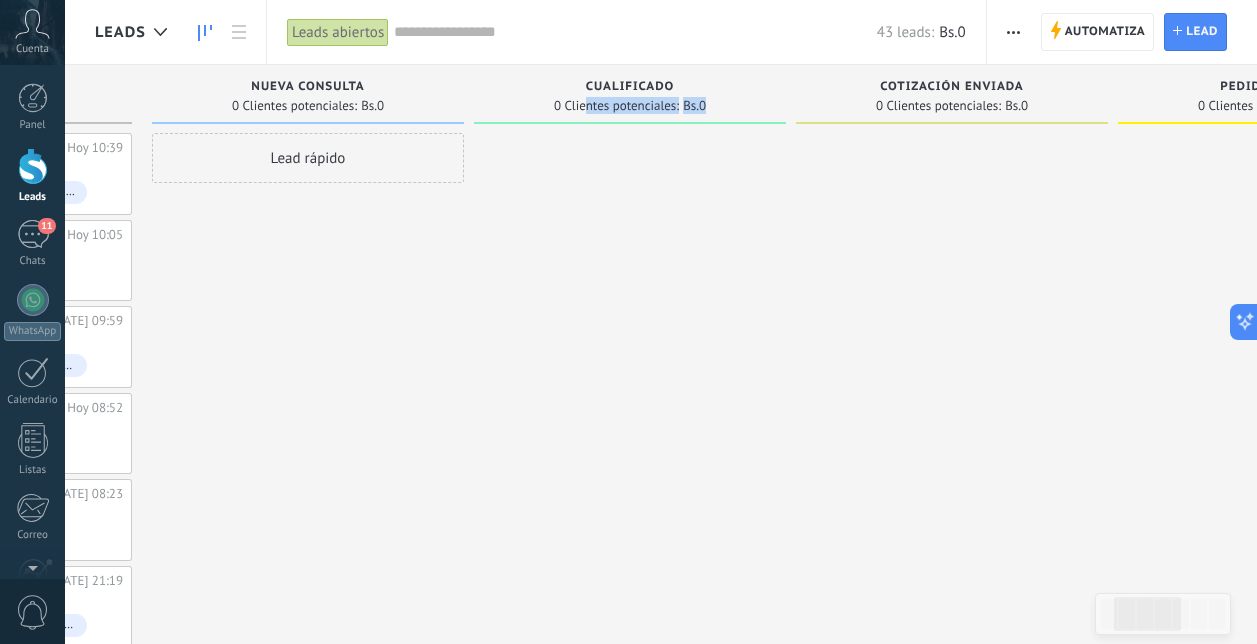 drag, startPoint x: 587, startPoint y: 97, endPoint x: 814, endPoint y: 95, distance: 227.0088 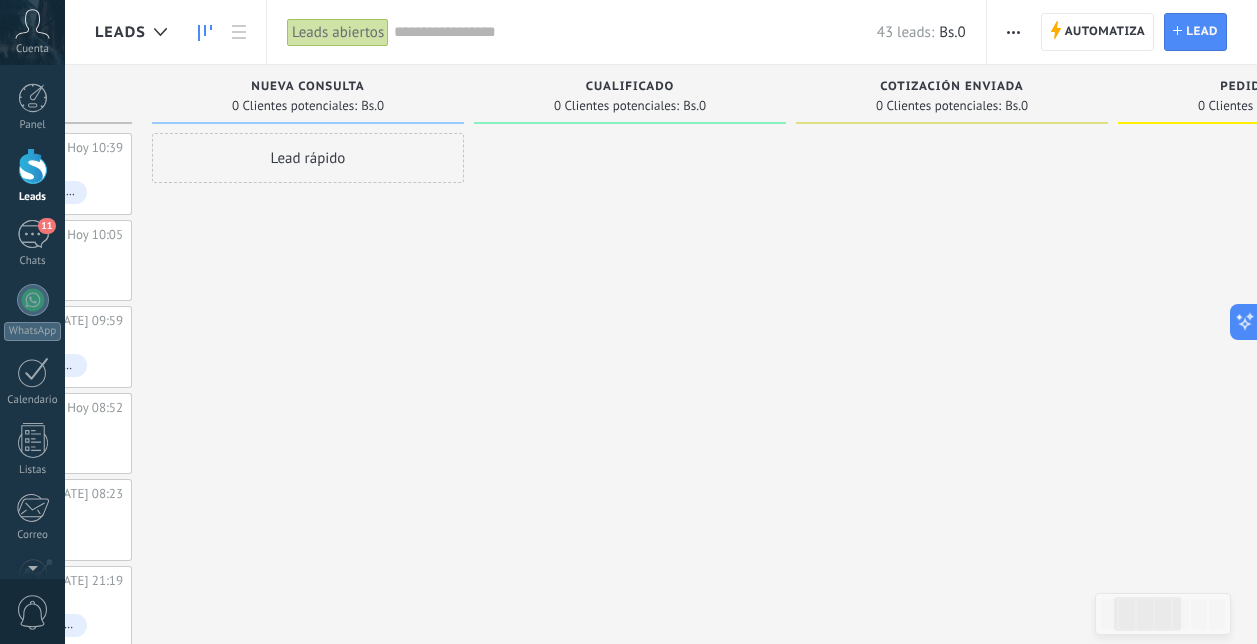 drag, startPoint x: 814, startPoint y: 95, endPoint x: 657, endPoint y: 170, distance: 173.99425 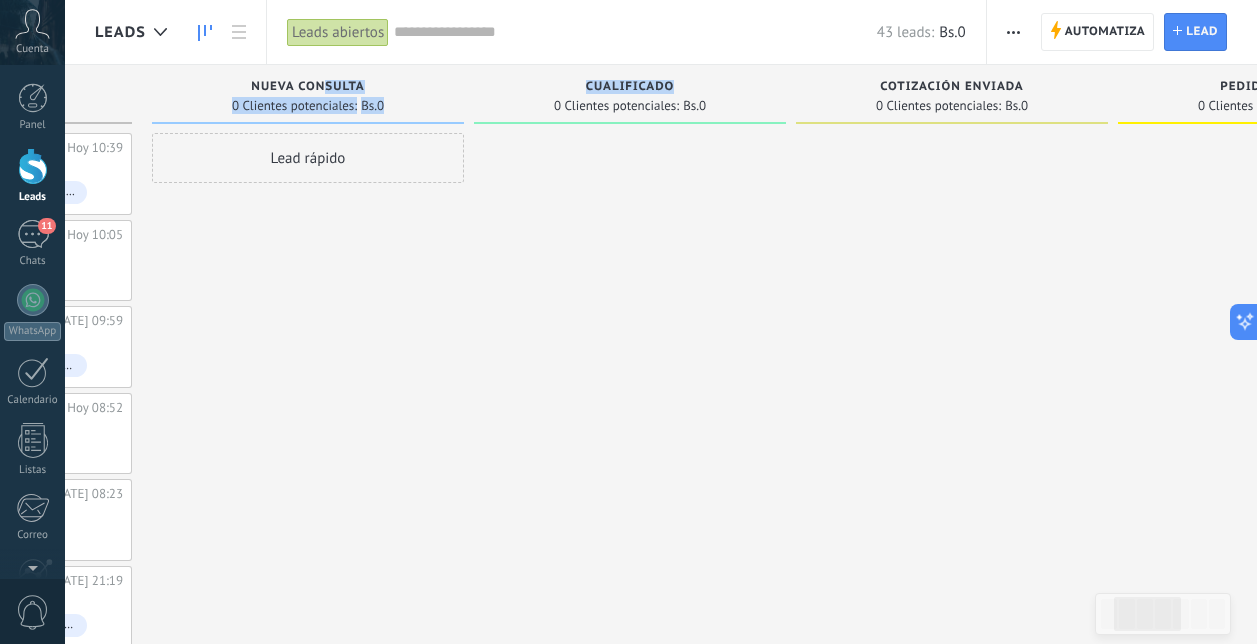 drag, startPoint x: 322, startPoint y: 80, endPoint x: 713, endPoint y: 81, distance: 391.00128 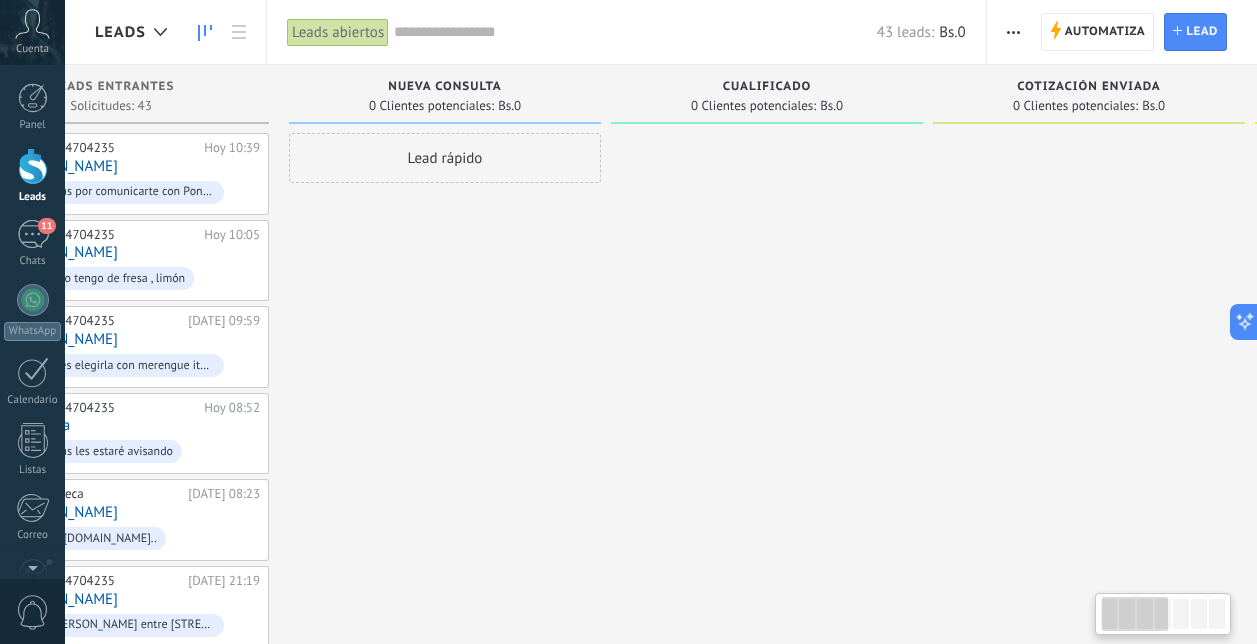 scroll, scrollTop: 0, scrollLeft: 0, axis: both 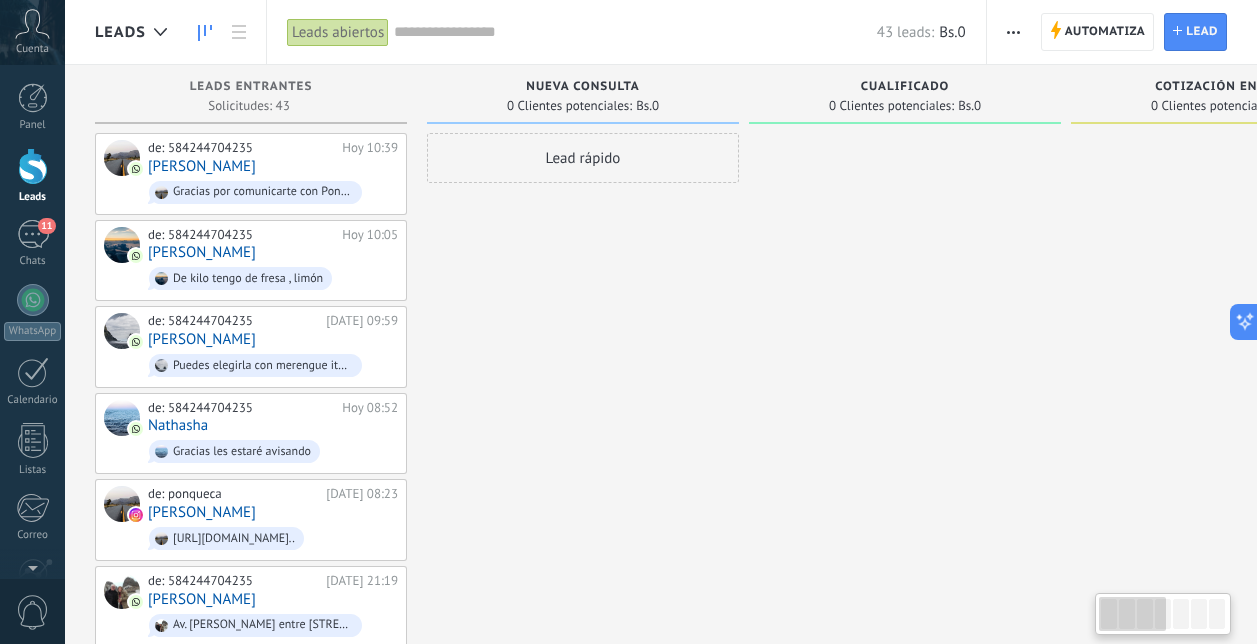 drag, startPoint x: 491, startPoint y: 98, endPoint x: 975, endPoint y: 94, distance: 484.01654 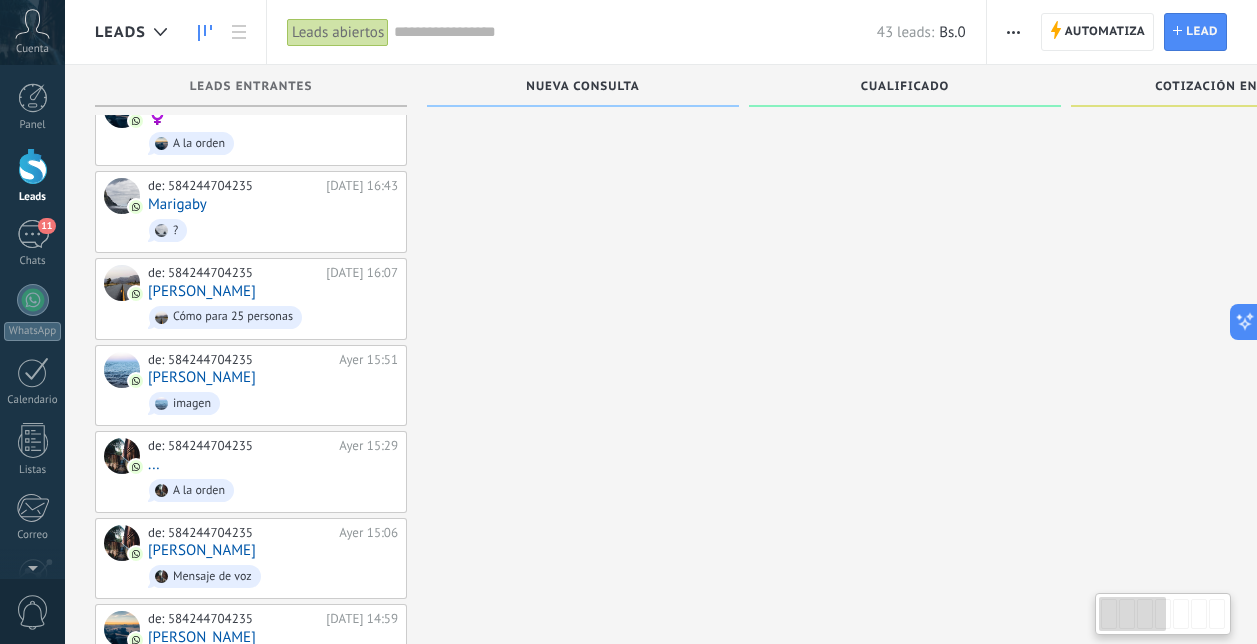 scroll, scrollTop: 1200, scrollLeft: 0, axis: vertical 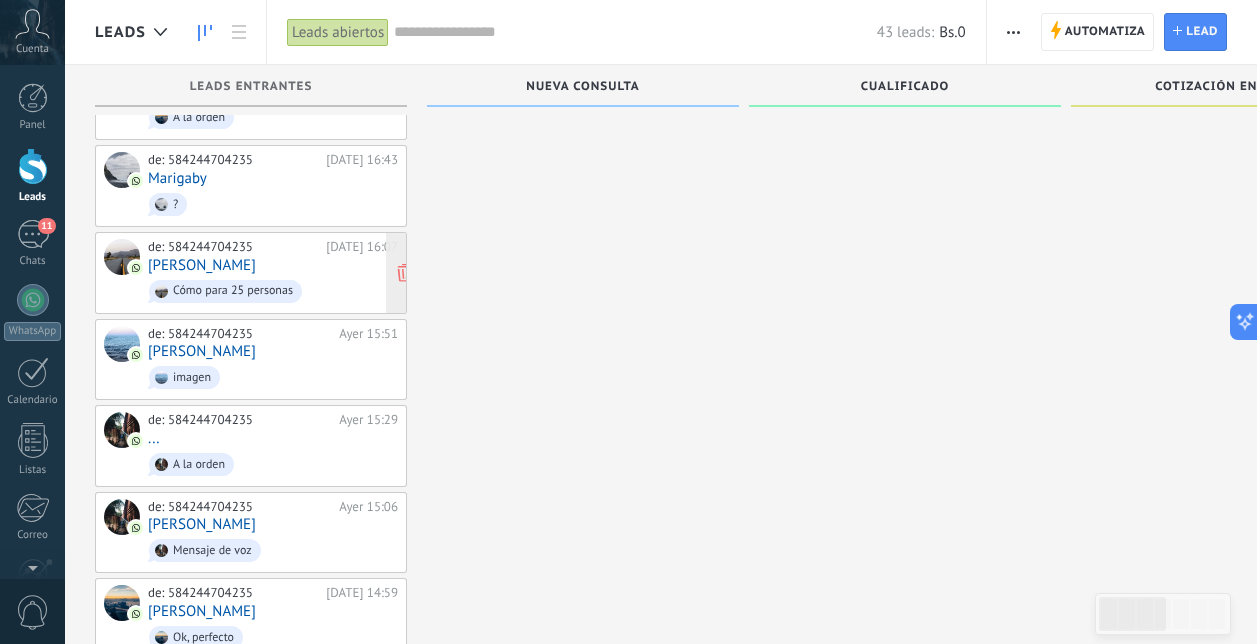 click on "Cómo para 25 personas" at bounding box center [273, 291] 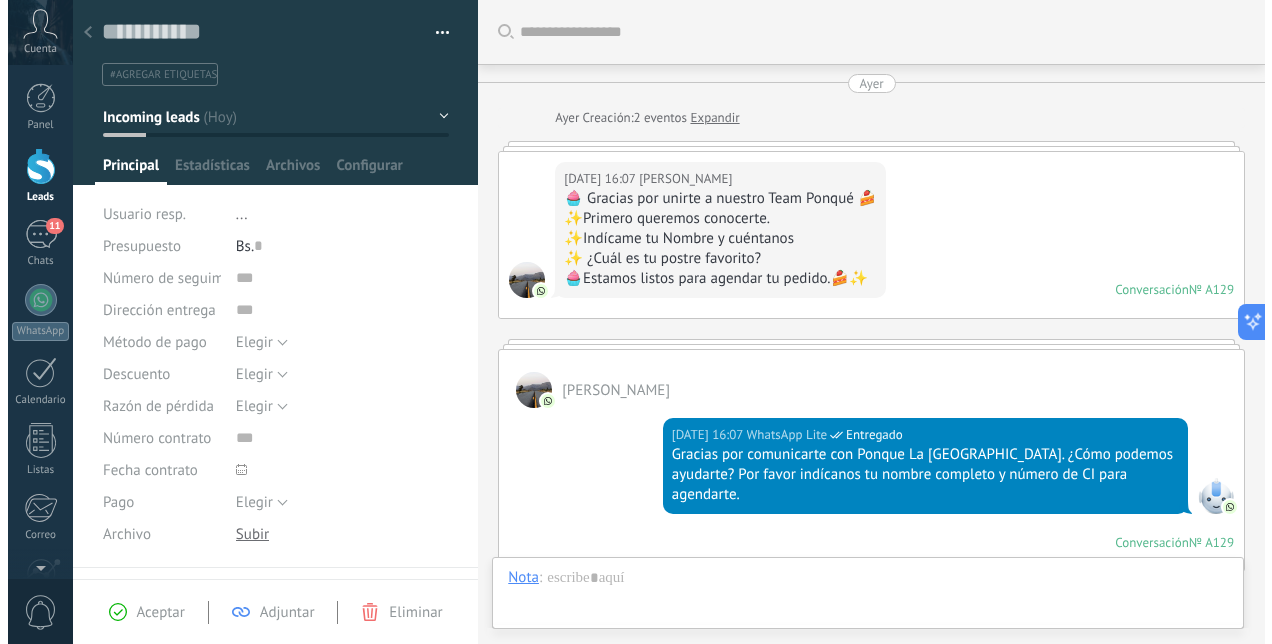 scroll, scrollTop: 0, scrollLeft: 0, axis: both 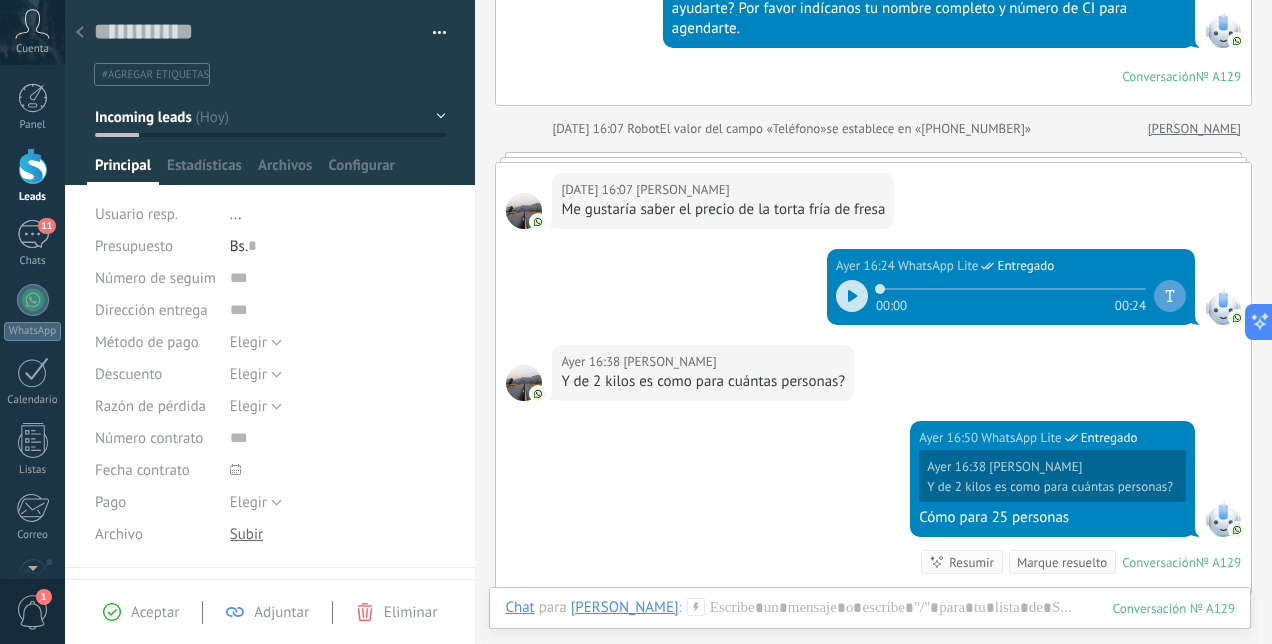 click 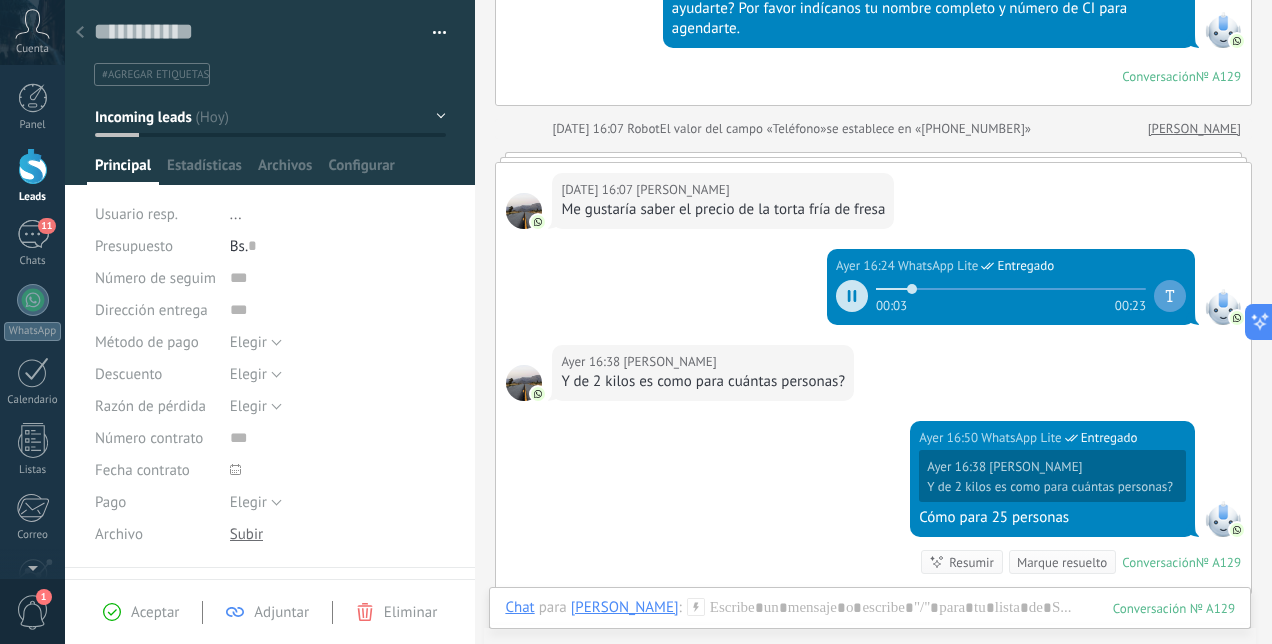 click 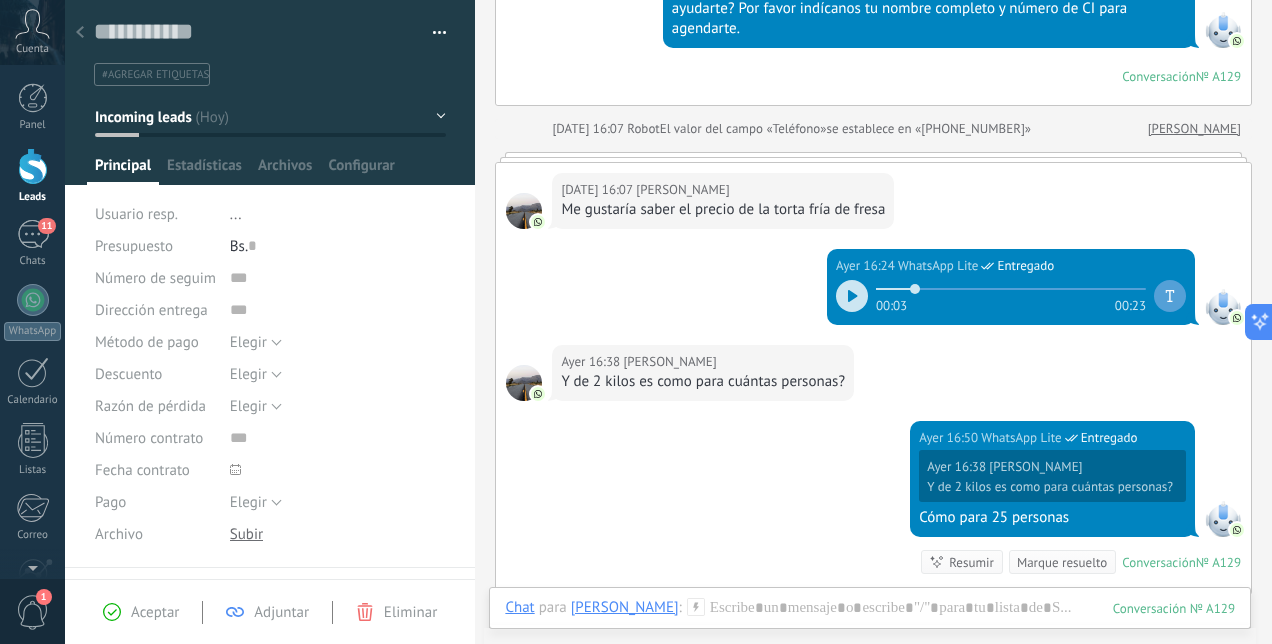 click on "Ayer 16:24 WhatsApp Lite  Entregado 00:03 00:23" at bounding box center (873, 297) 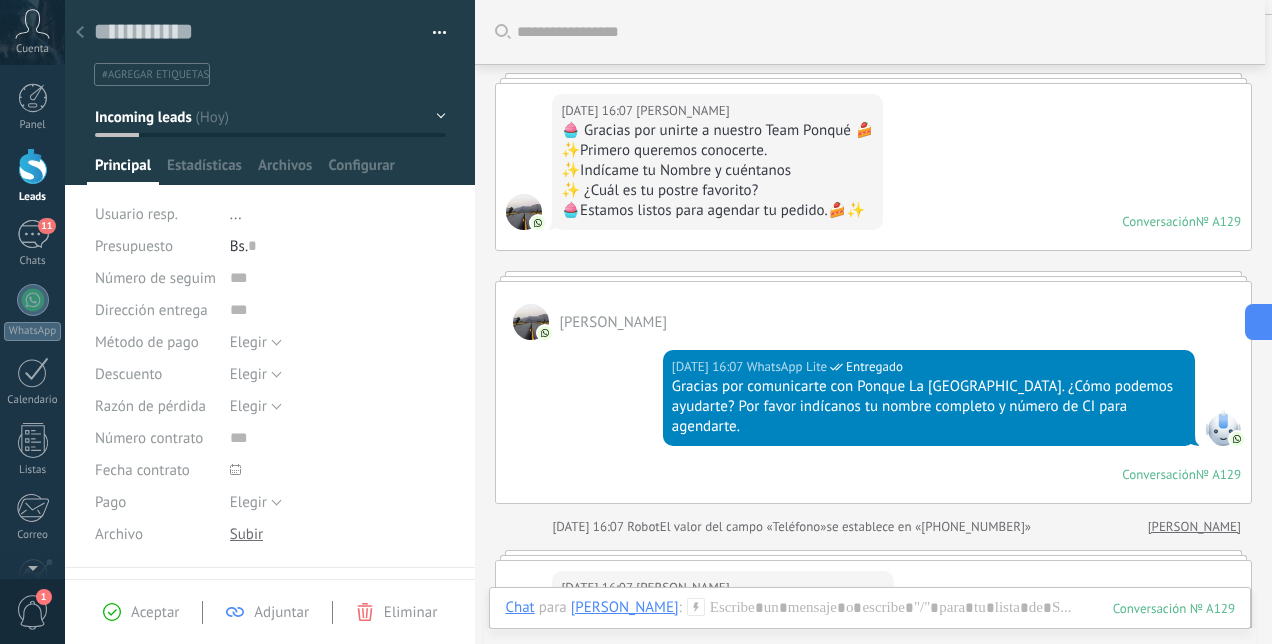 scroll, scrollTop: 100, scrollLeft: 0, axis: vertical 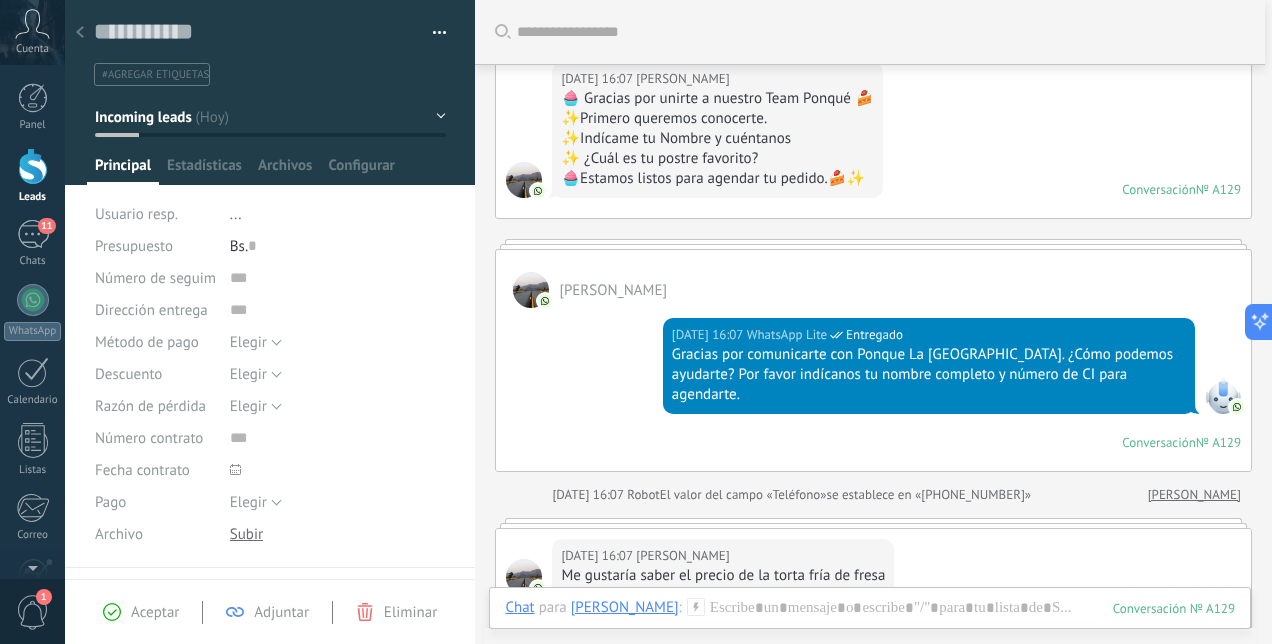 click on "#agregar etiquetas" at bounding box center (266, 74) 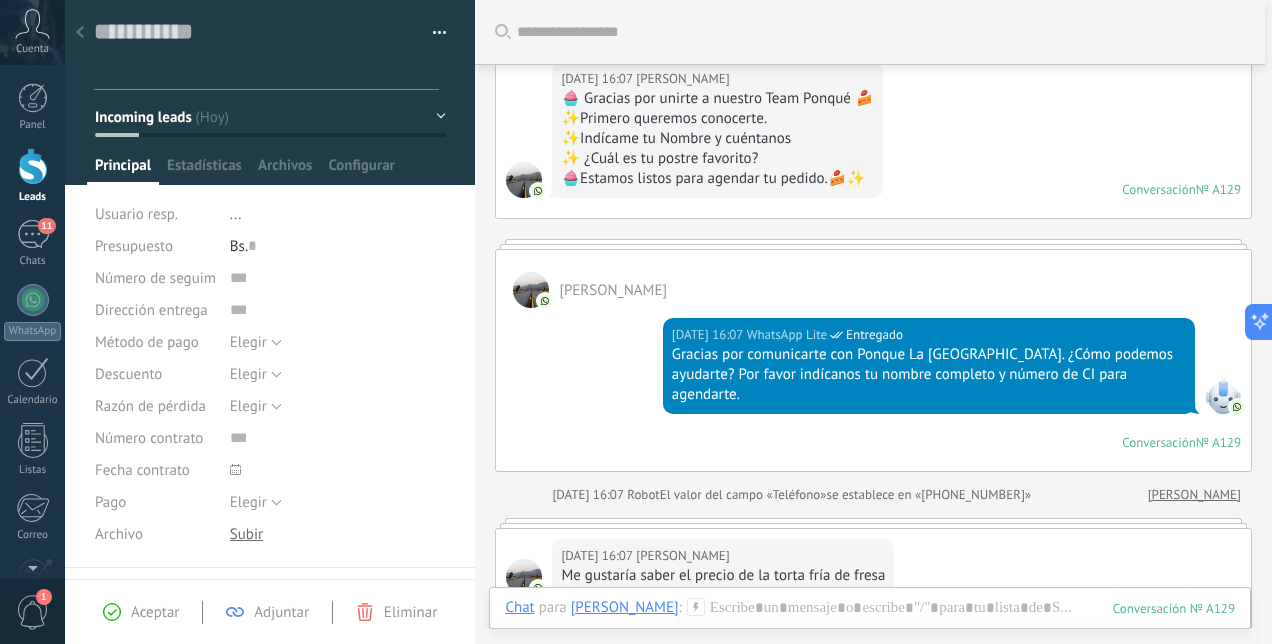 click 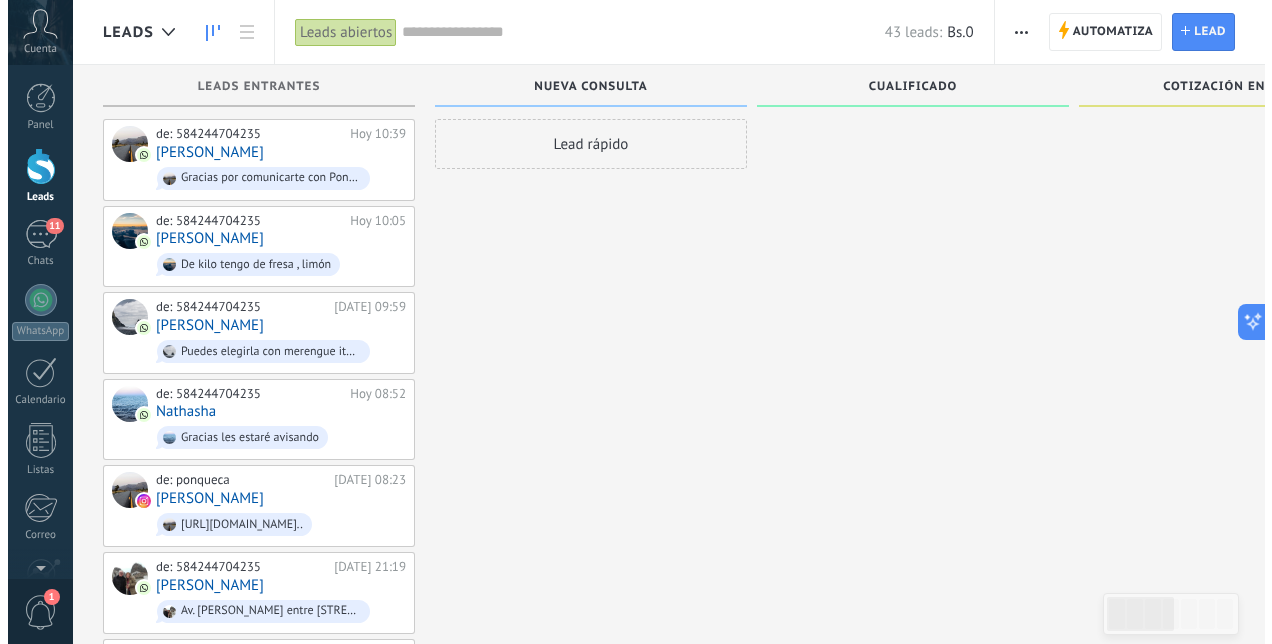 scroll, scrollTop: 0, scrollLeft: 0, axis: both 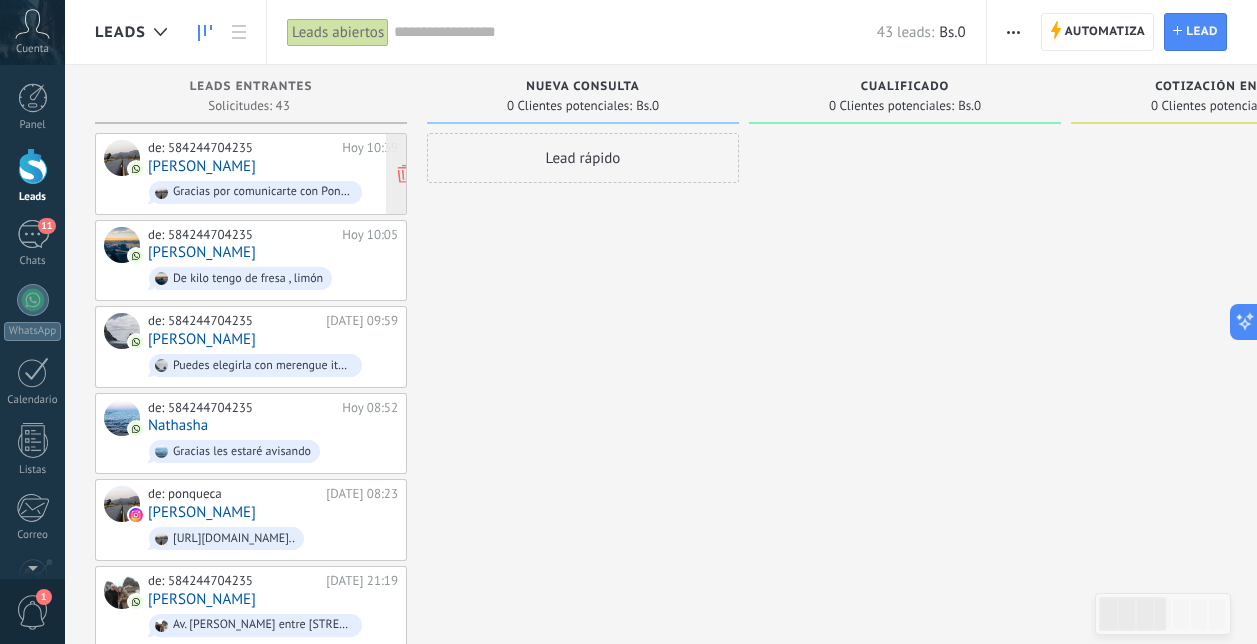 click on "de: 584244704235 Hoy 10:39 Angelina Gracias por comunicarte con Ponque La Casa De Las Tortas. ¿Cómo podemos ayudarte? Por favor indícanos tu nombre completo y número de CI para agendarte." at bounding box center (273, 174) 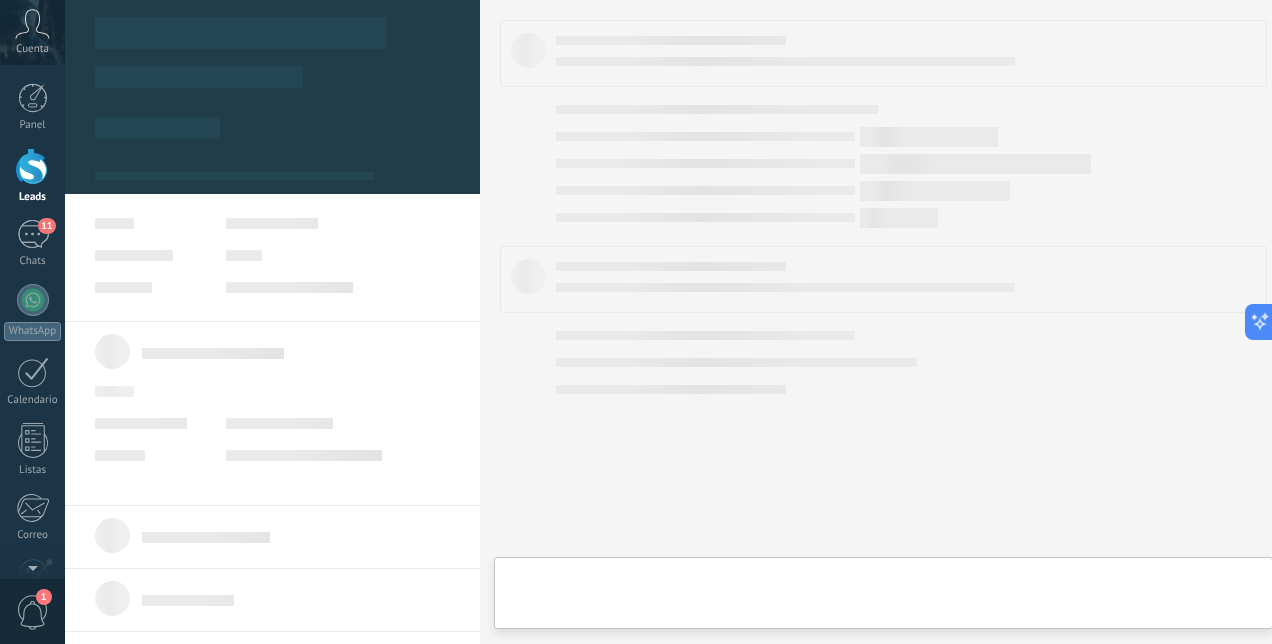 type on "**********" 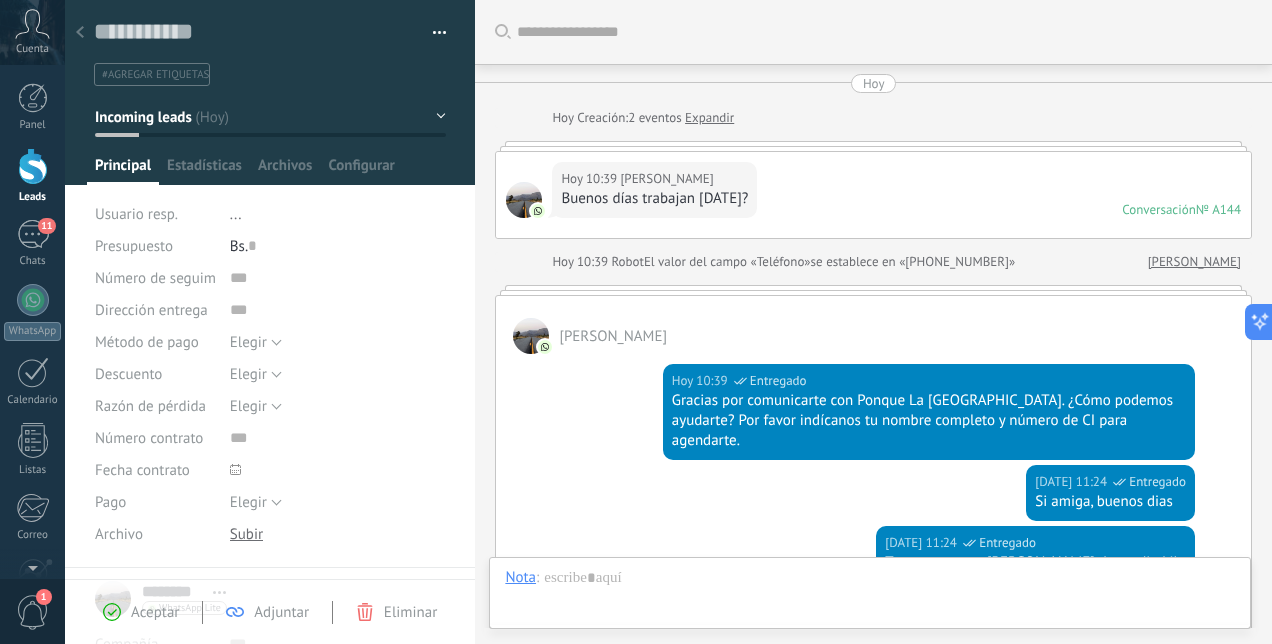 scroll, scrollTop: 30, scrollLeft: 0, axis: vertical 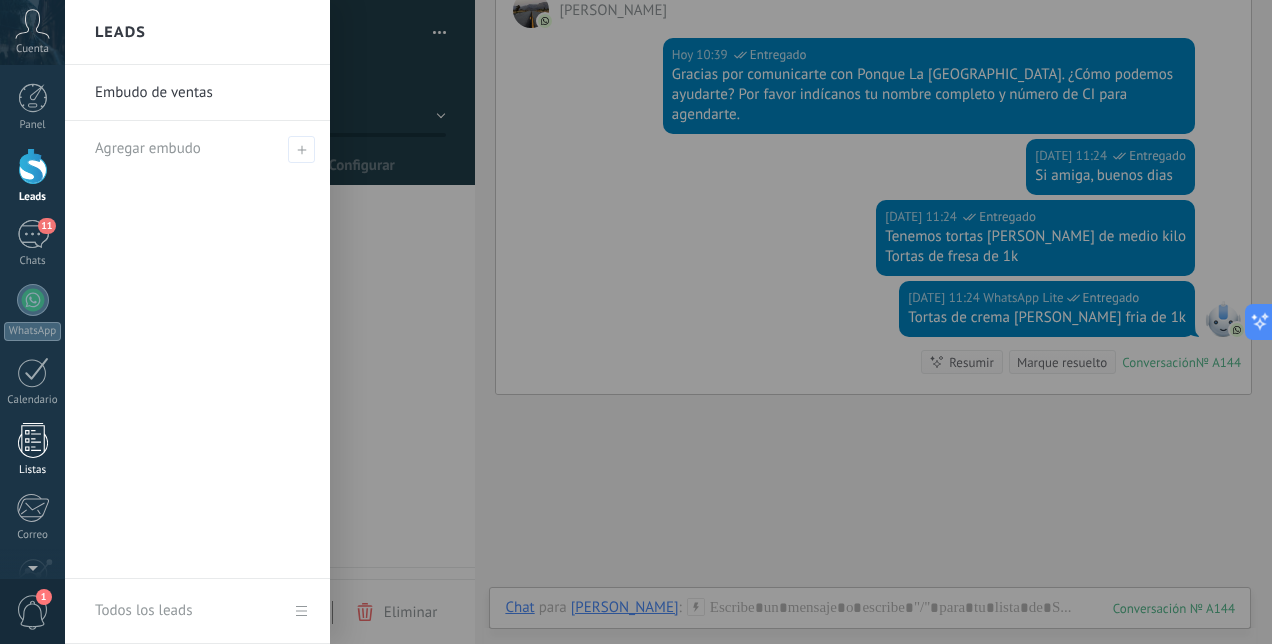 click at bounding box center [33, 440] 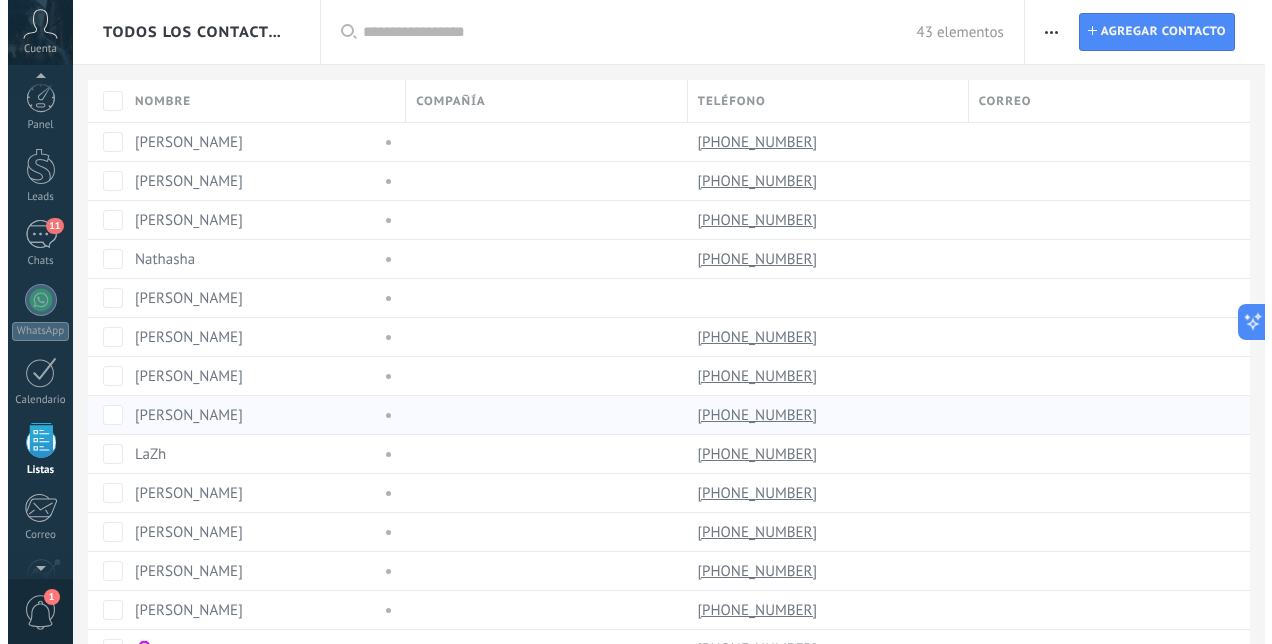 scroll, scrollTop: 124, scrollLeft: 0, axis: vertical 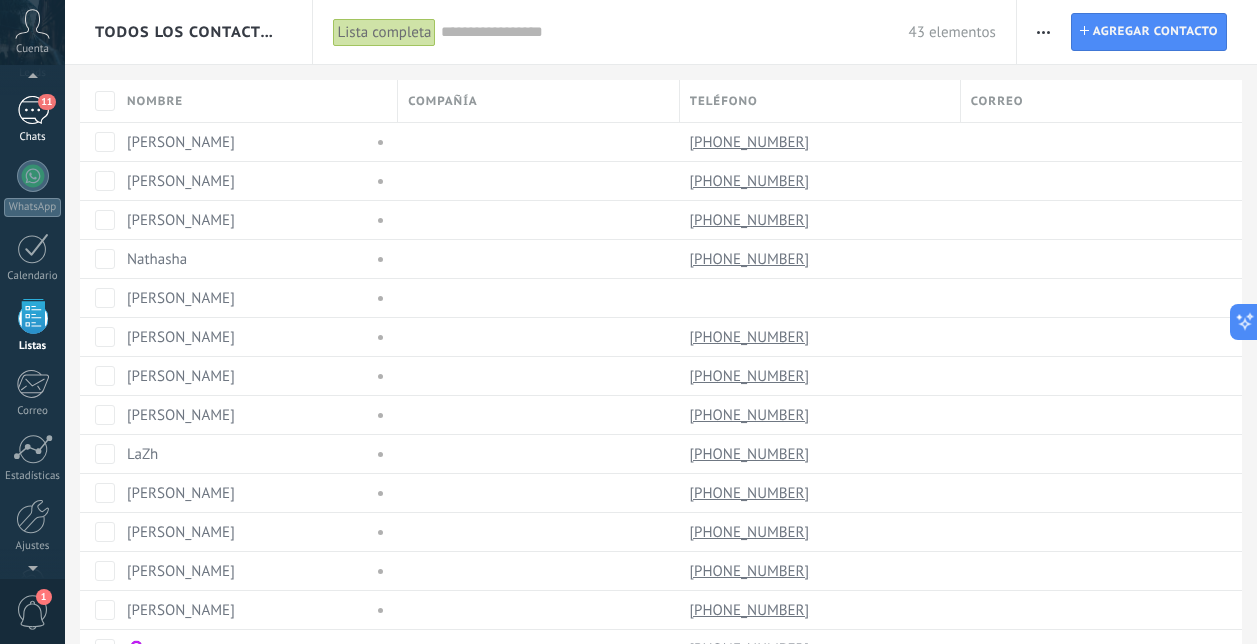 click on "11" at bounding box center [33, 110] 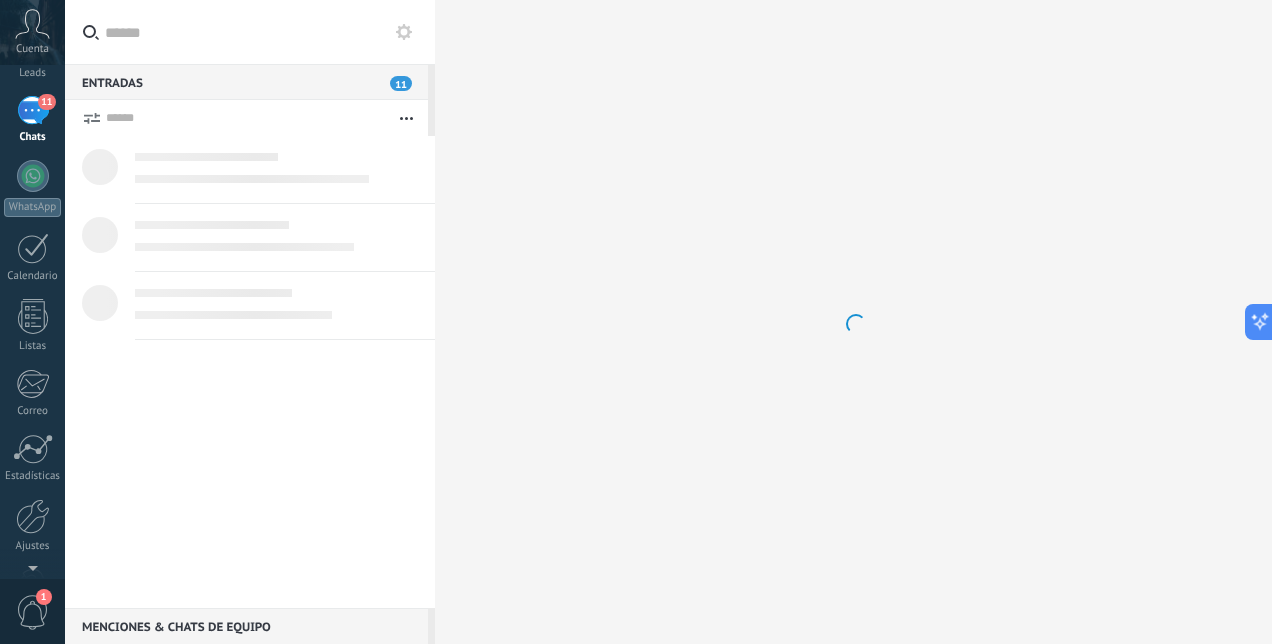 scroll, scrollTop: 0, scrollLeft: 0, axis: both 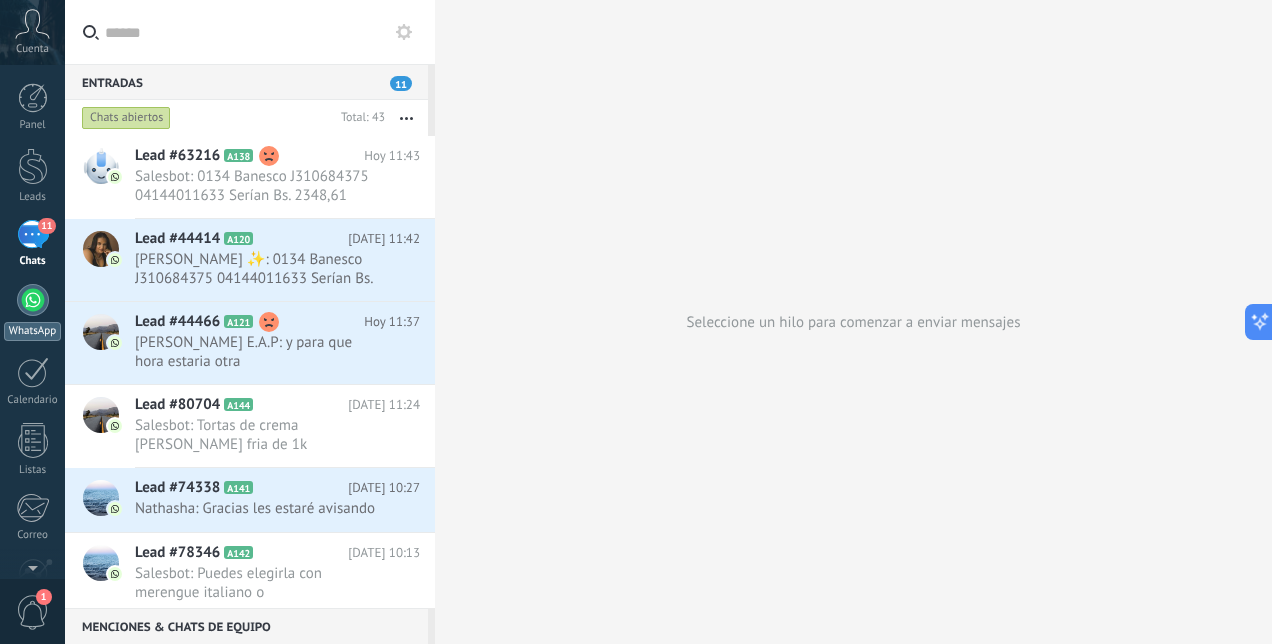 click at bounding box center (33, 300) 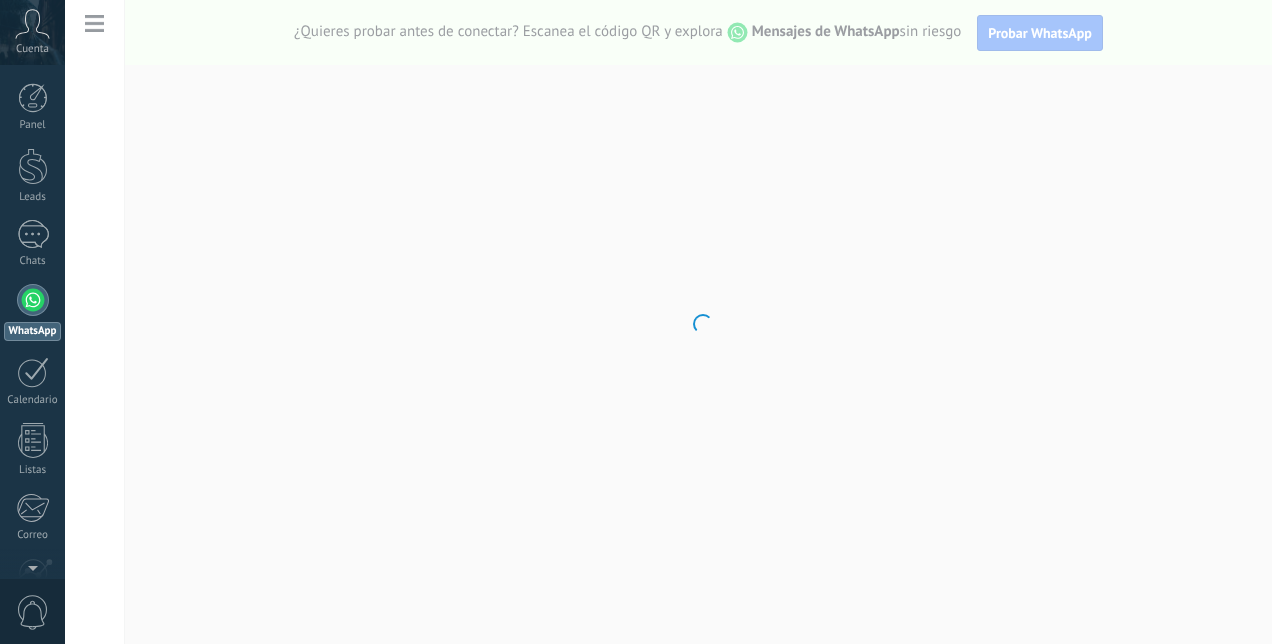 scroll, scrollTop: 0, scrollLeft: 0, axis: both 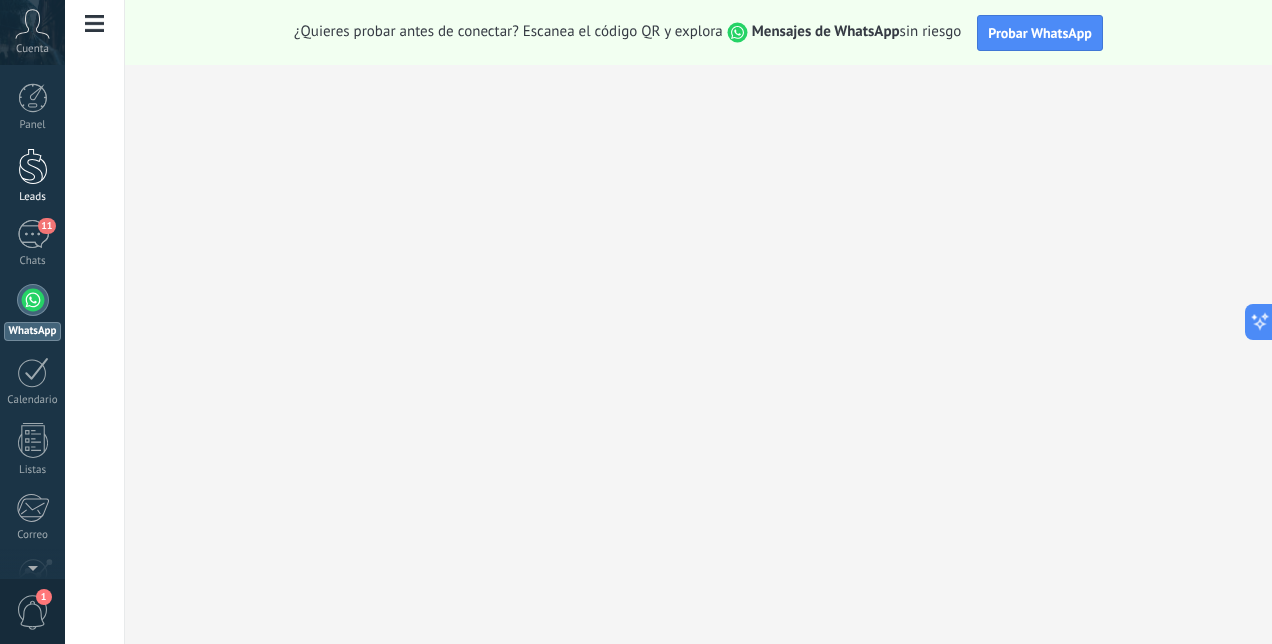 click at bounding box center [33, 166] 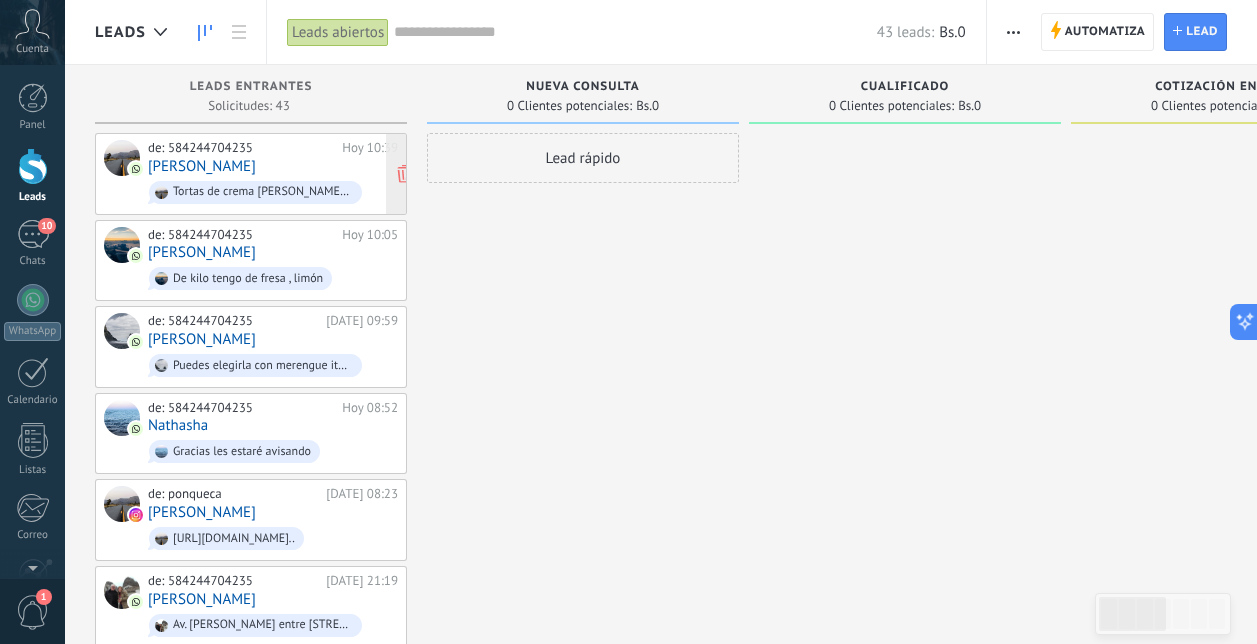 click on "de: 584244704235 [DATE] 10:39 [PERSON_NAME] de crema [PERSON_NAME] fria de 1k" at bounding box center (273, 174) 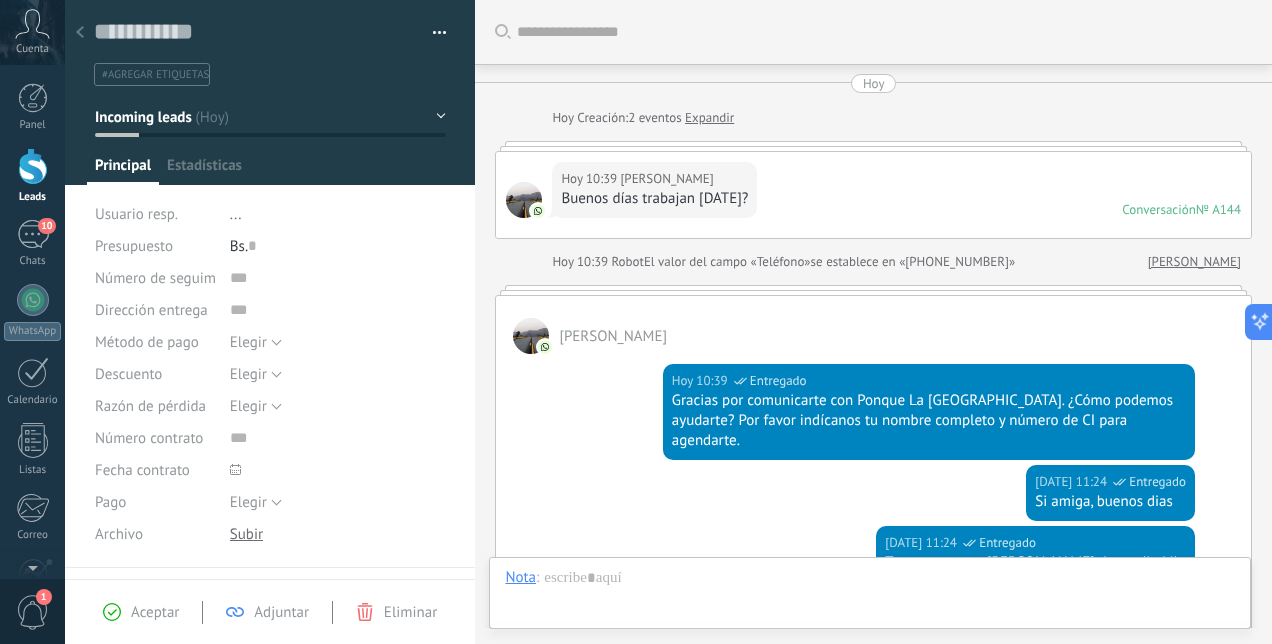 scroll, scrollTop: 30, scrollLeft: 0, axis: vertical 